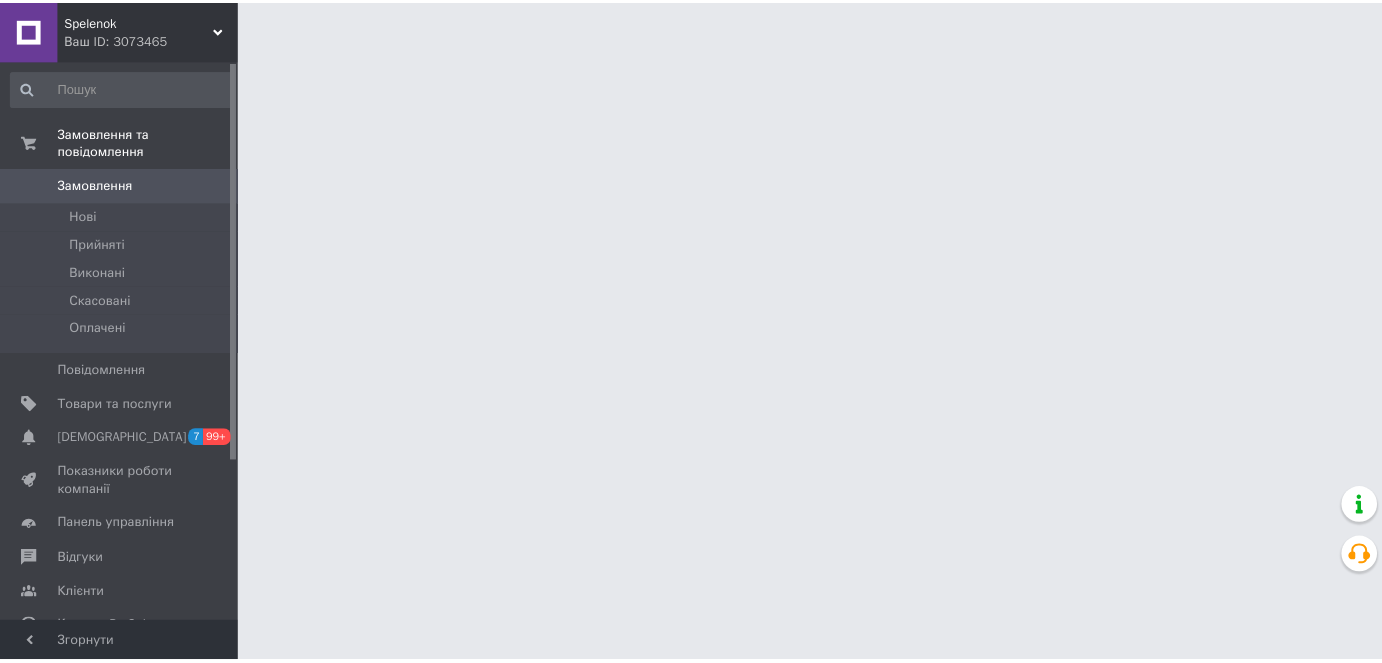 scroll, scrollTop: 0, scrollLeft: 0, axis: both 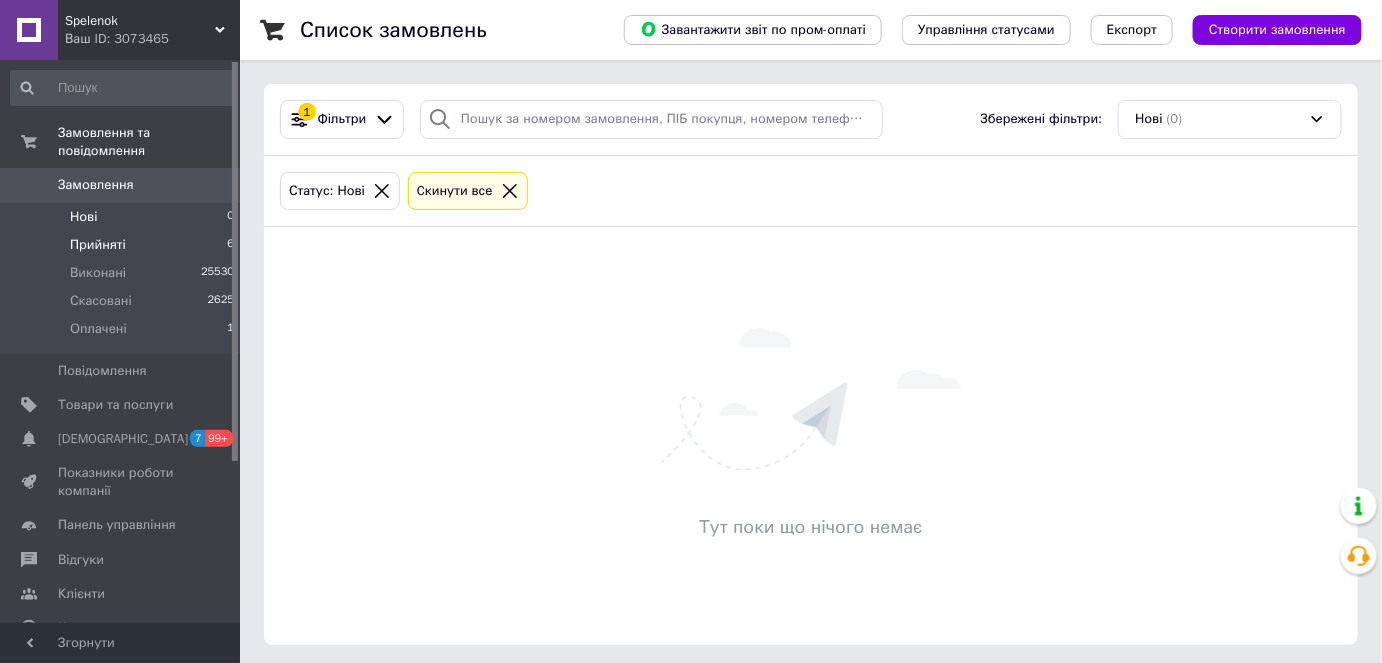 click on "Прийняті 6" at bounding box center [123, 245] 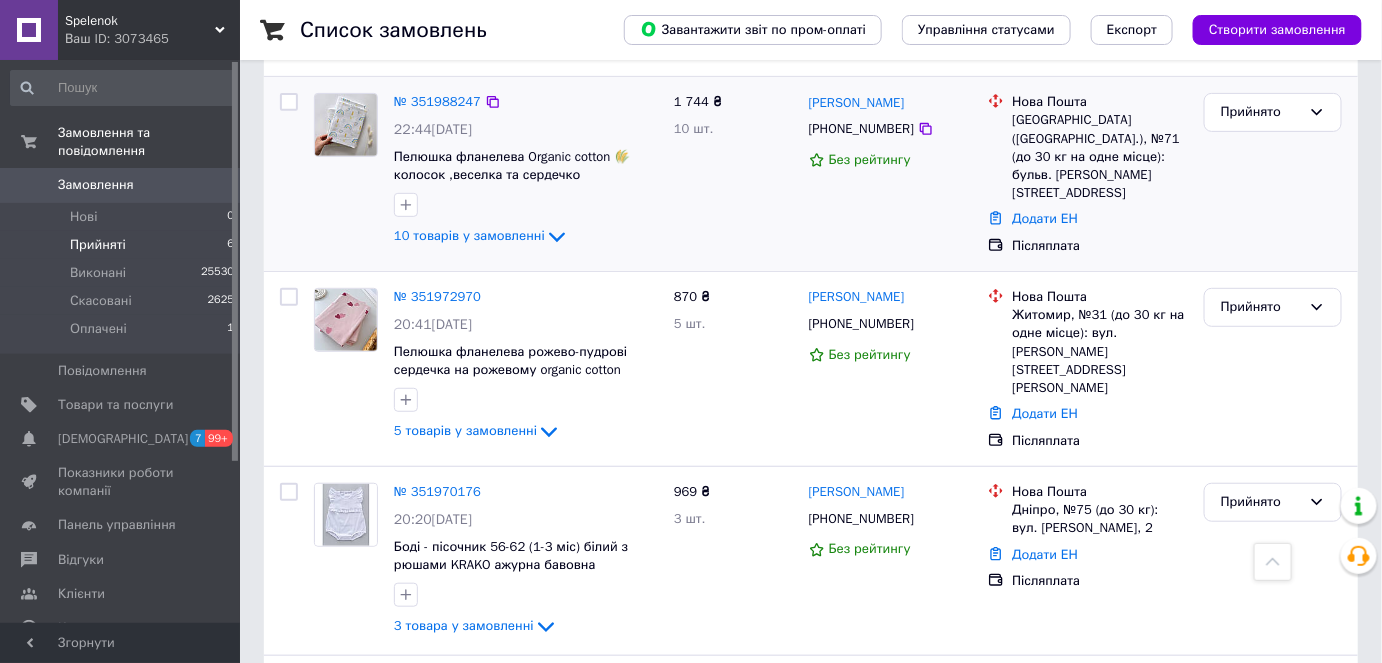 scroll, scrollTop: 11, scrollLeft: 0, axis: vertical 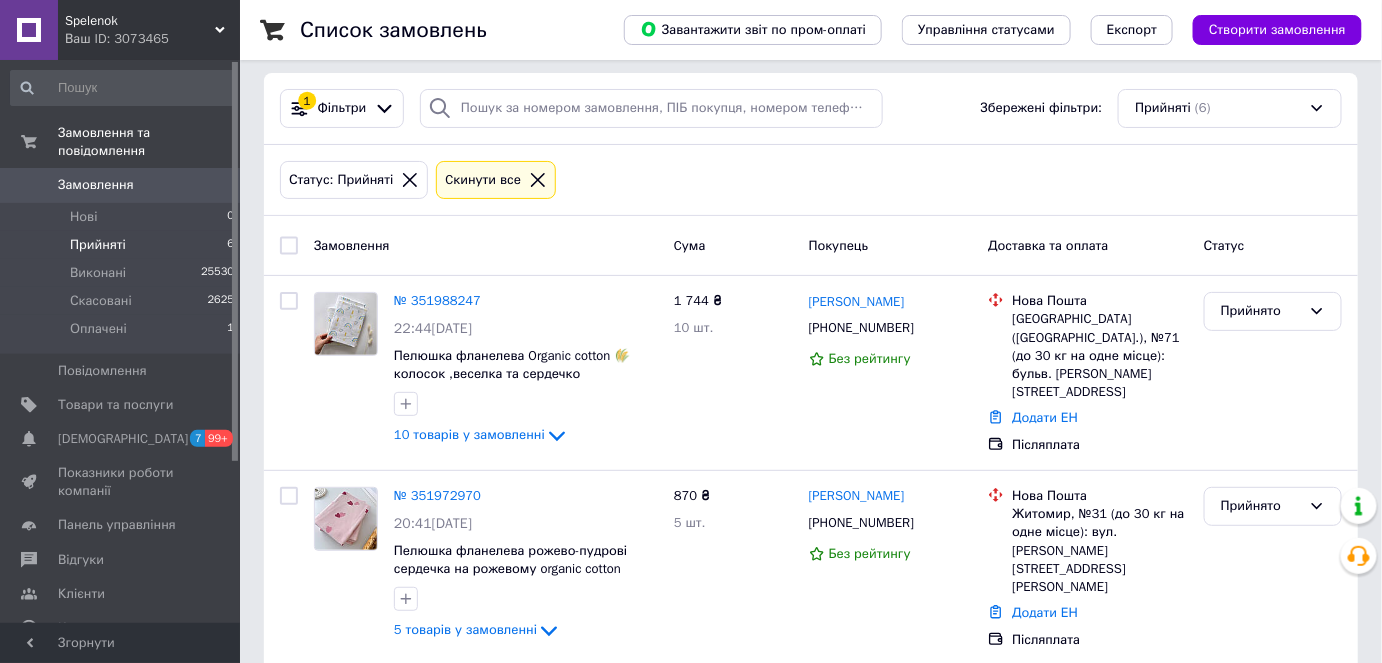 click on "Замовлення 0" at bounding box center (123, 185) 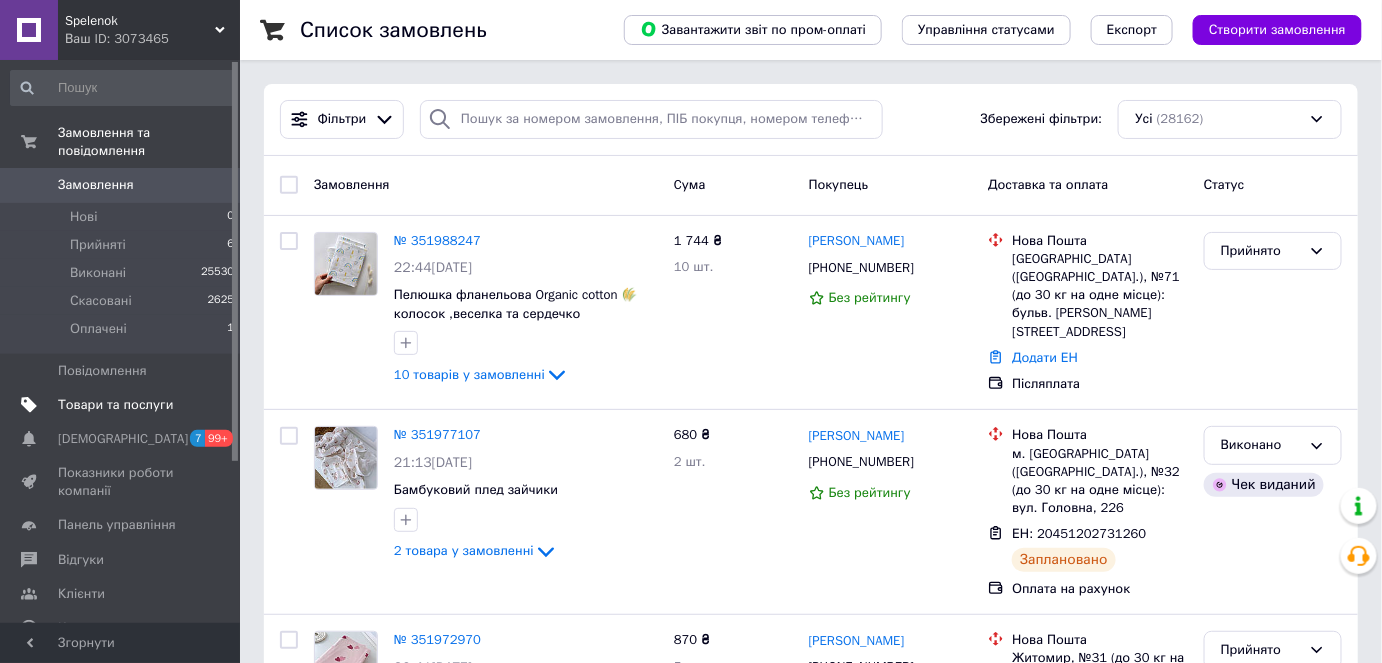 click on "Товари та послуги" at bounding box center [115, 405] 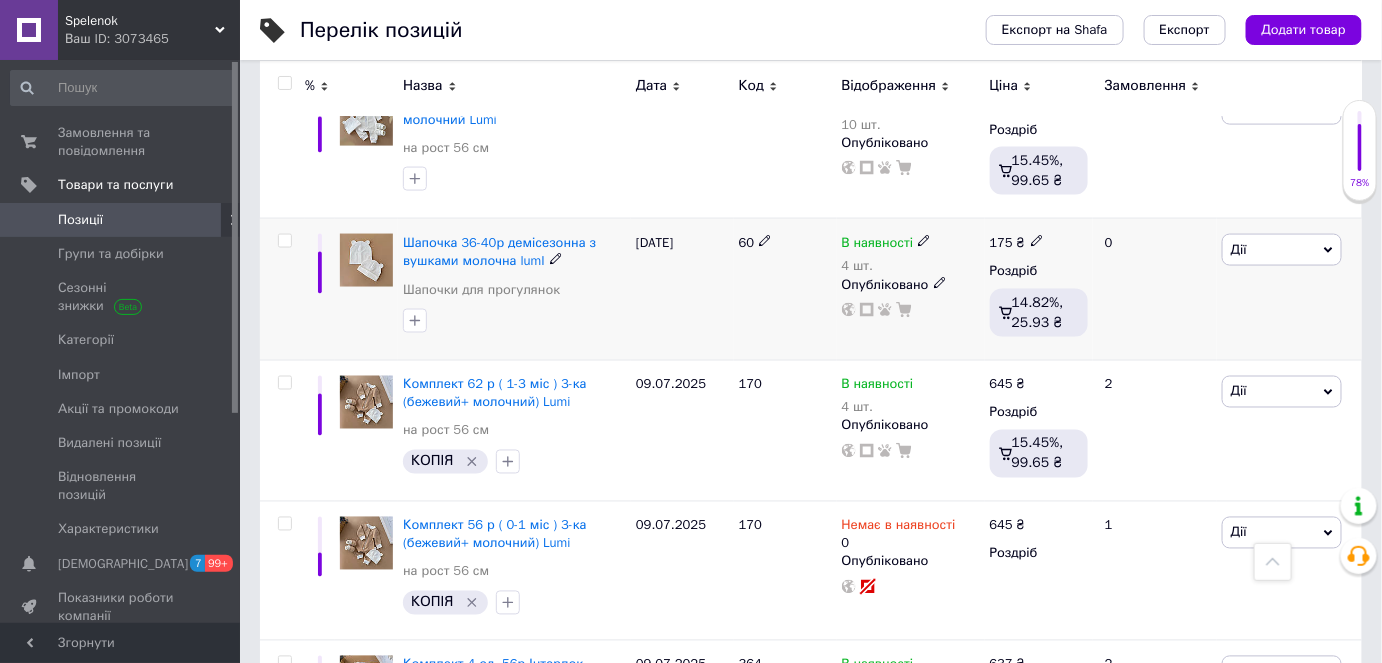 scroll, scrollTop: 454, scrollLeft: 0, axis: vertical 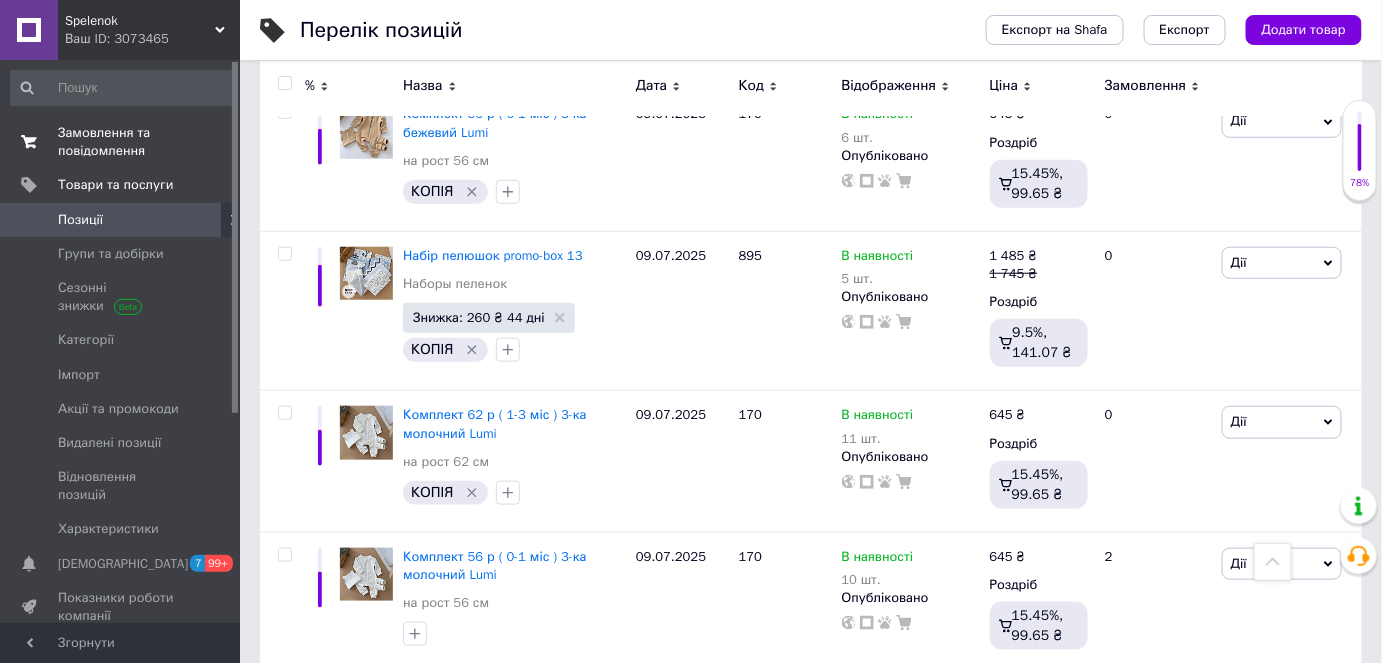 click on "Замовлення та повідомлення 0 0" at bounding box center [123, 142] 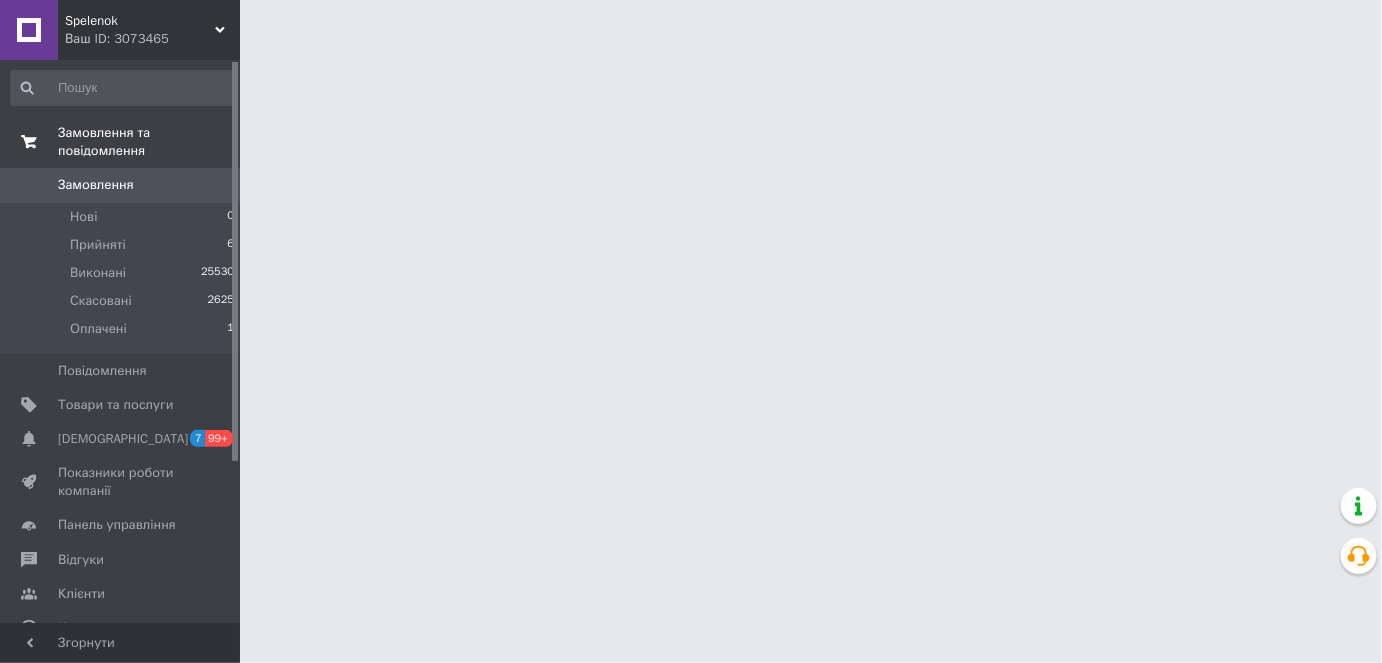 scroll, scrollTop: 0, scrollLeft: 0, axis: both 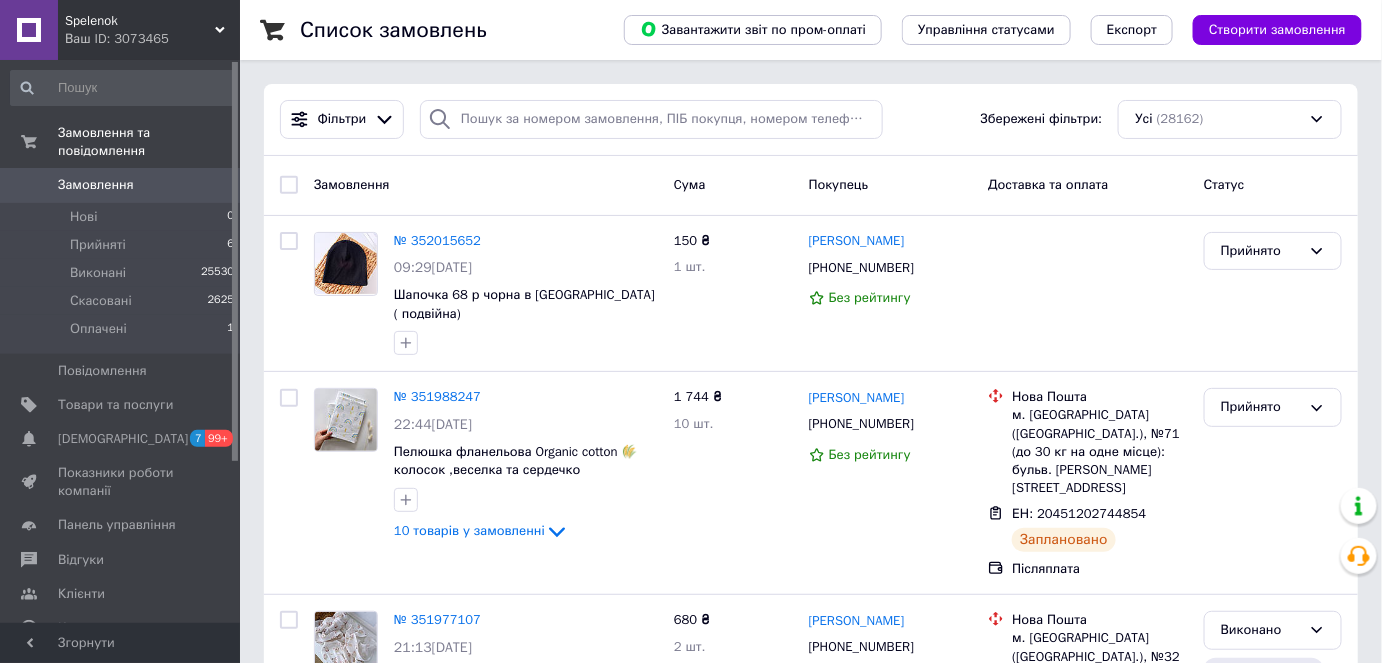 click on "Замовлення" at bounding box center (121, 185) 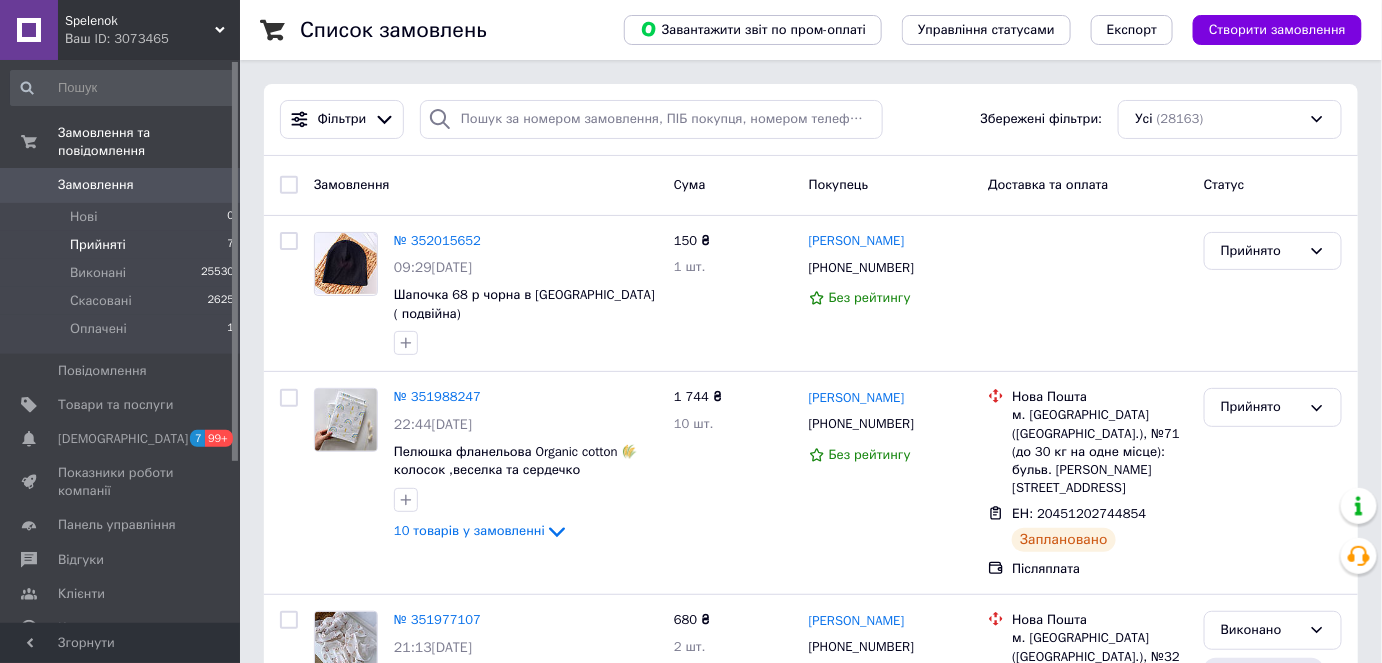 click on "Прийняті 7" at bounding box center [123, 245] 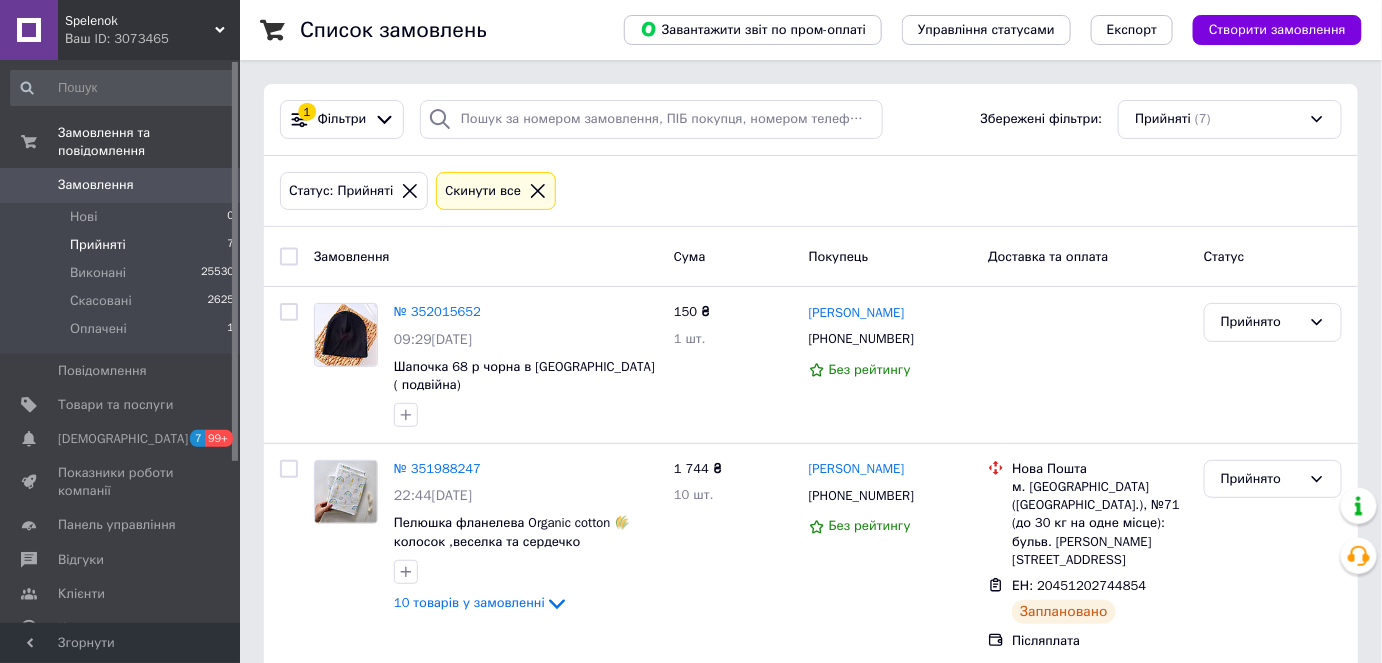 click on "Прийняті 7" at bounding box center [123, 245] 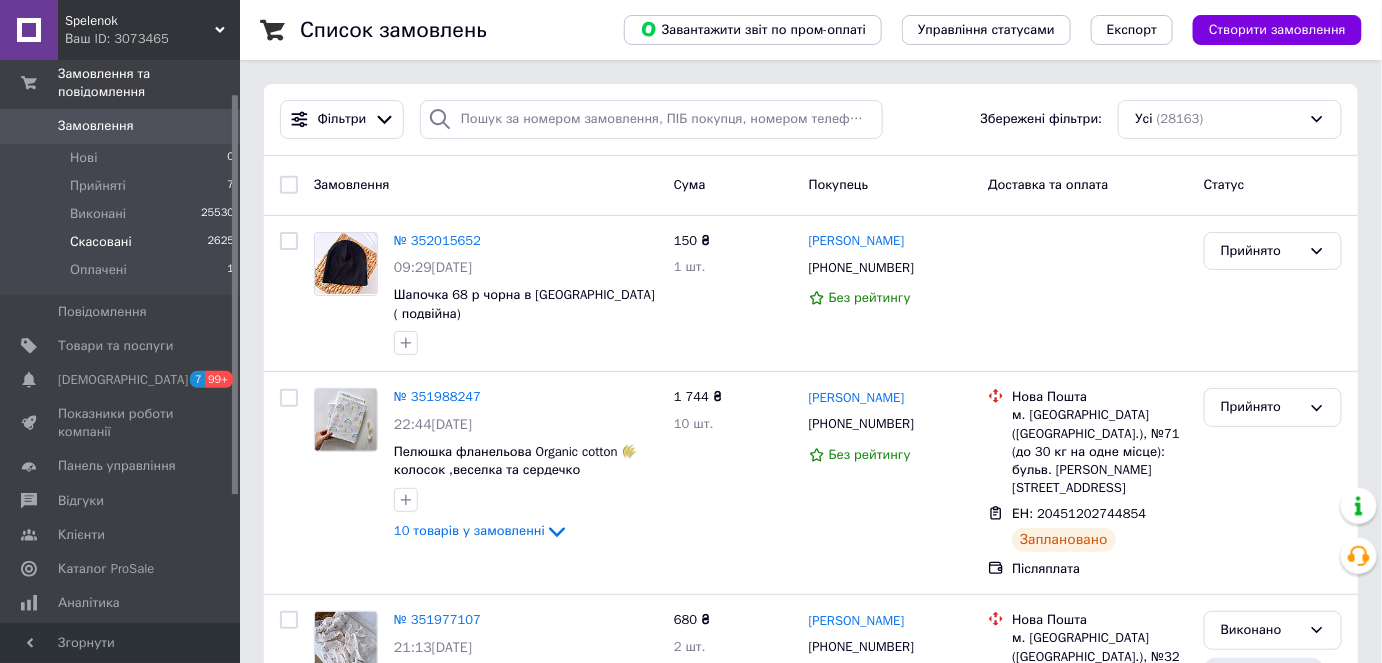 scroll, scrollTop: 90, scrollLeft: 0, axis: vertical 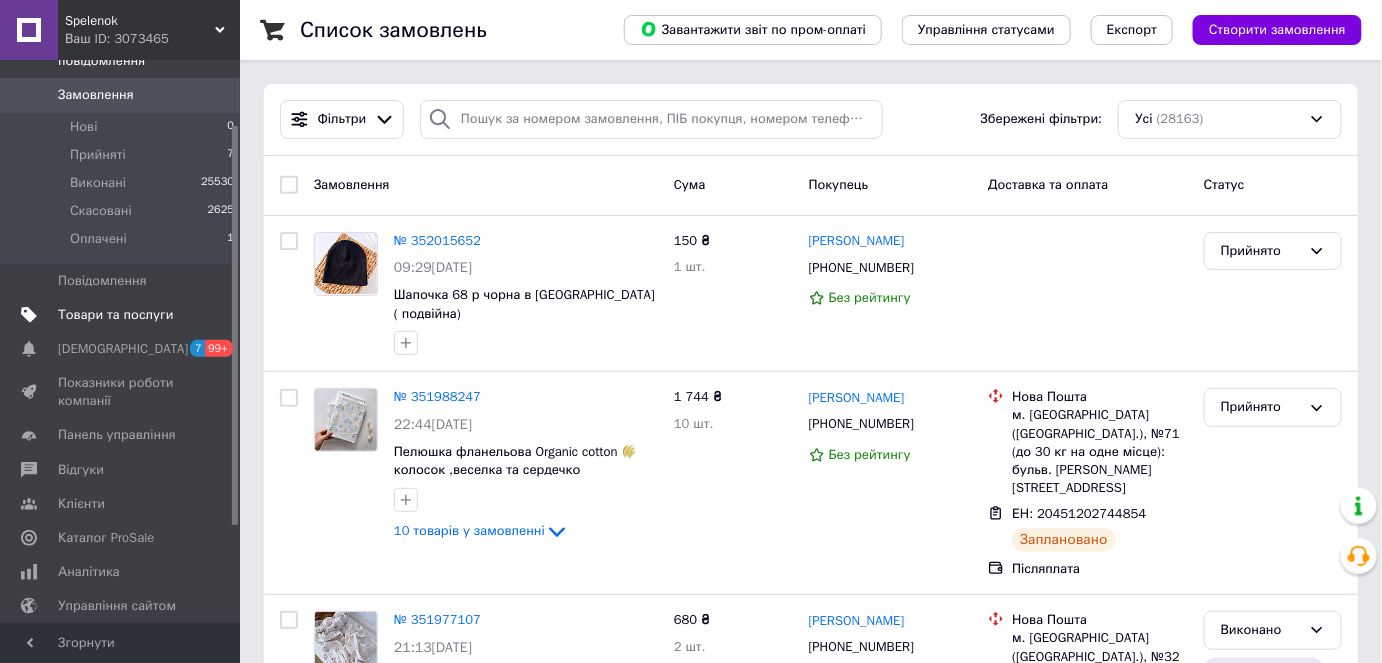 click on "Товари та послуги" at bounding box center [115, 315] 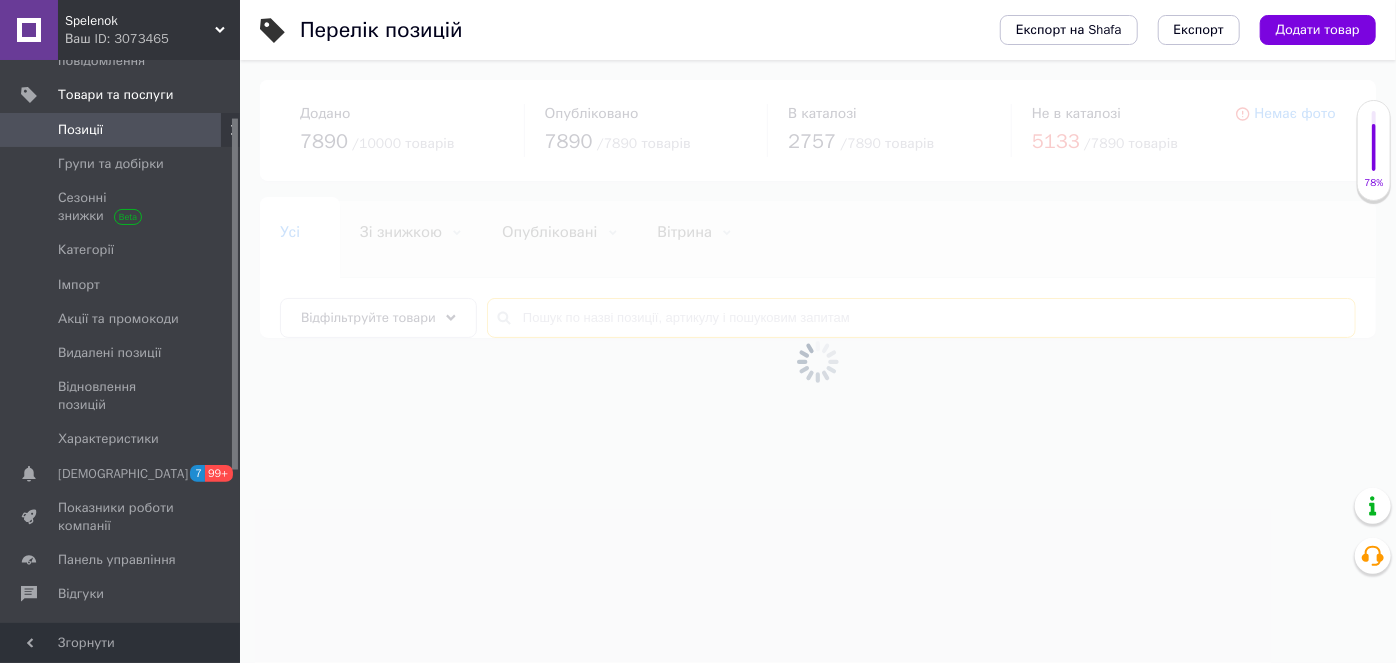 click at bounding box center [921, 318] 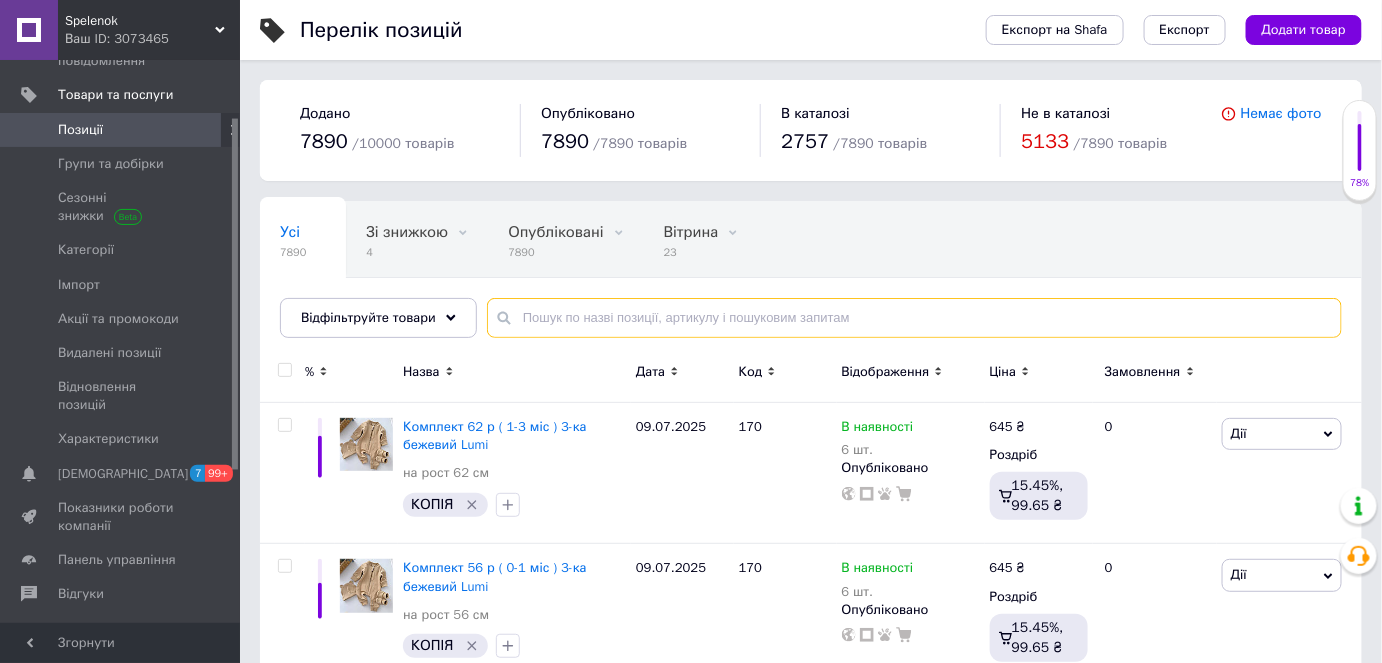 click at bounding box center (914, 318) 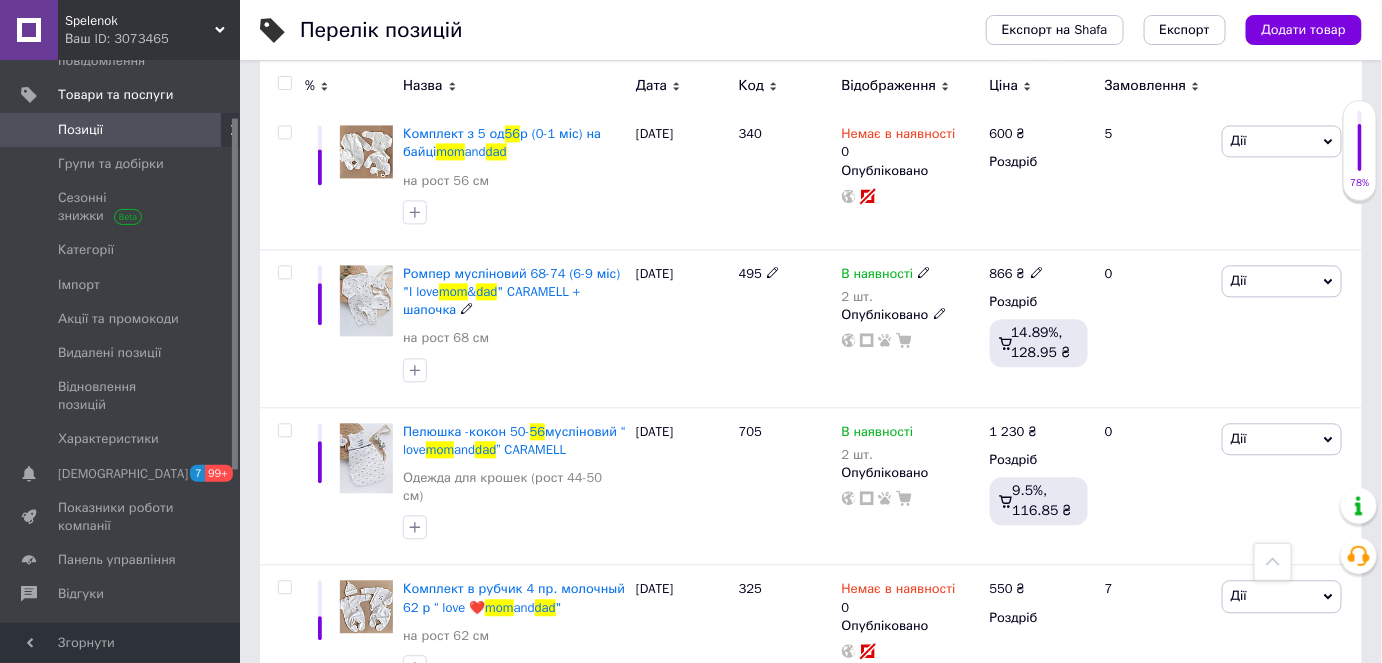 scroll, scrollTop: 4090, scrollLeft: 0, axis: vertical 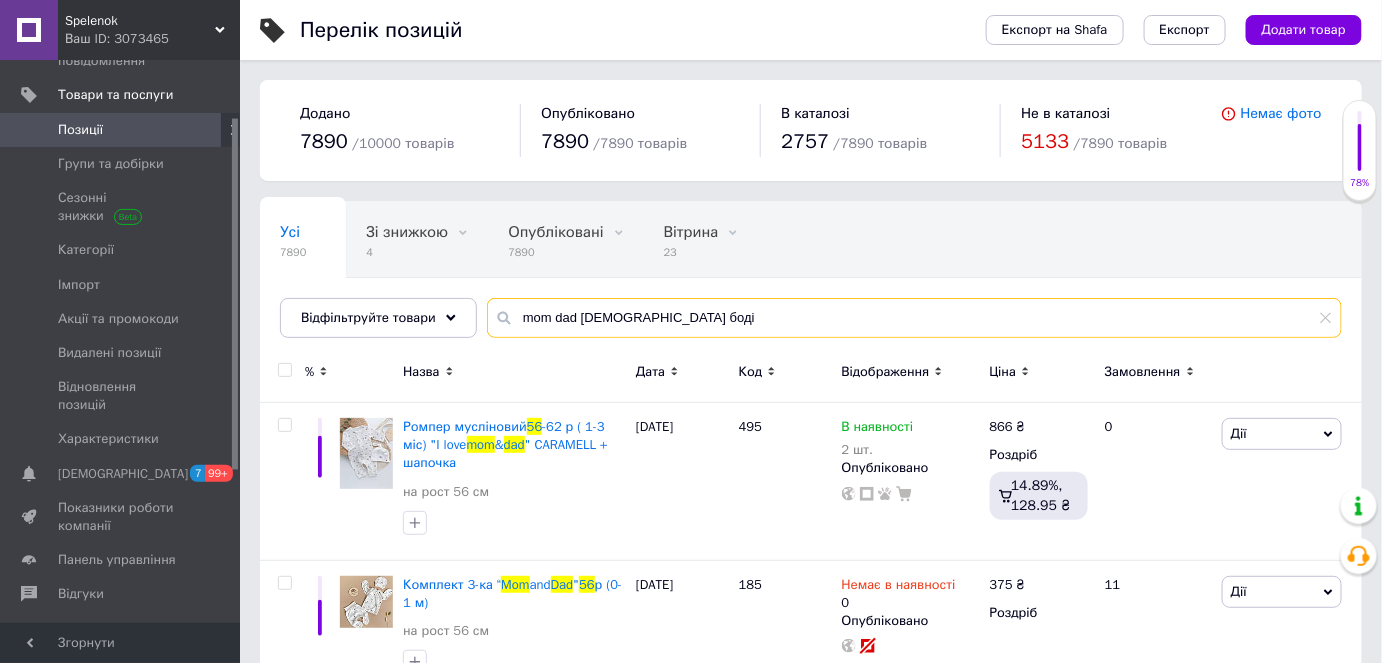 type on "mom dad [DEMOGRAPHIC_DATA] боді" 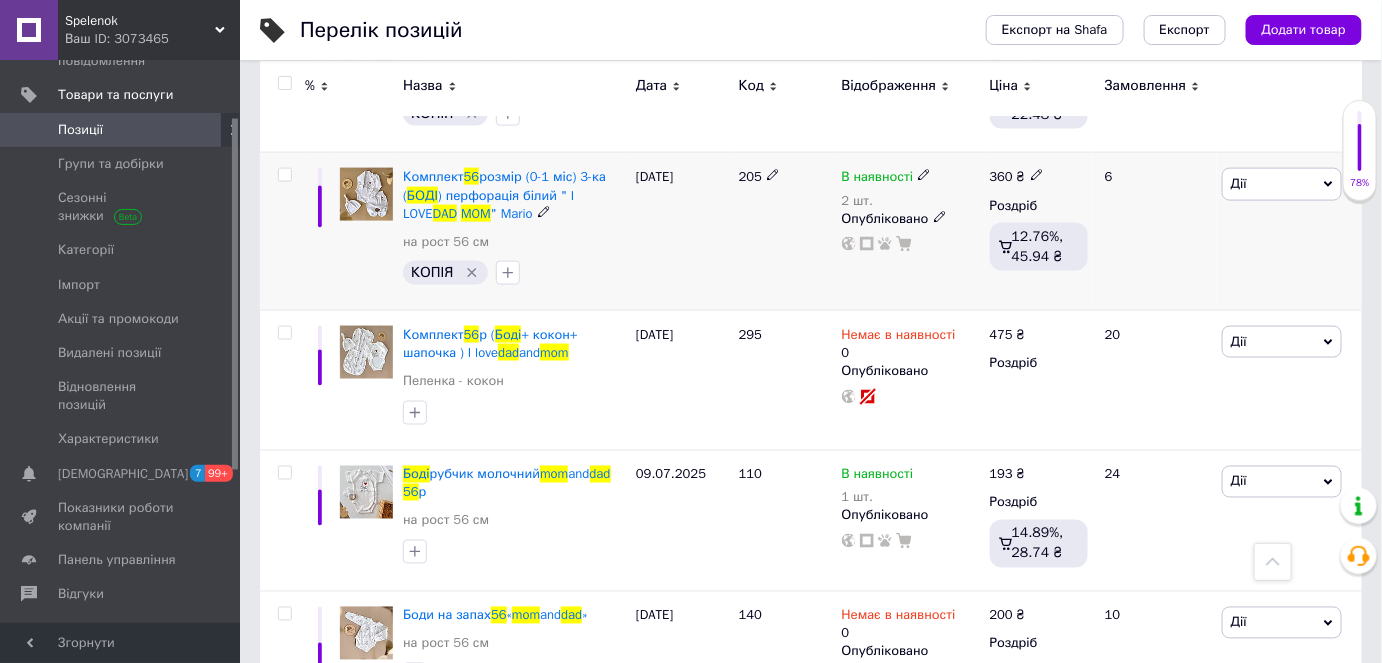 scroll, scrollTop: 896, scrollLeft: 0, axis: vertical 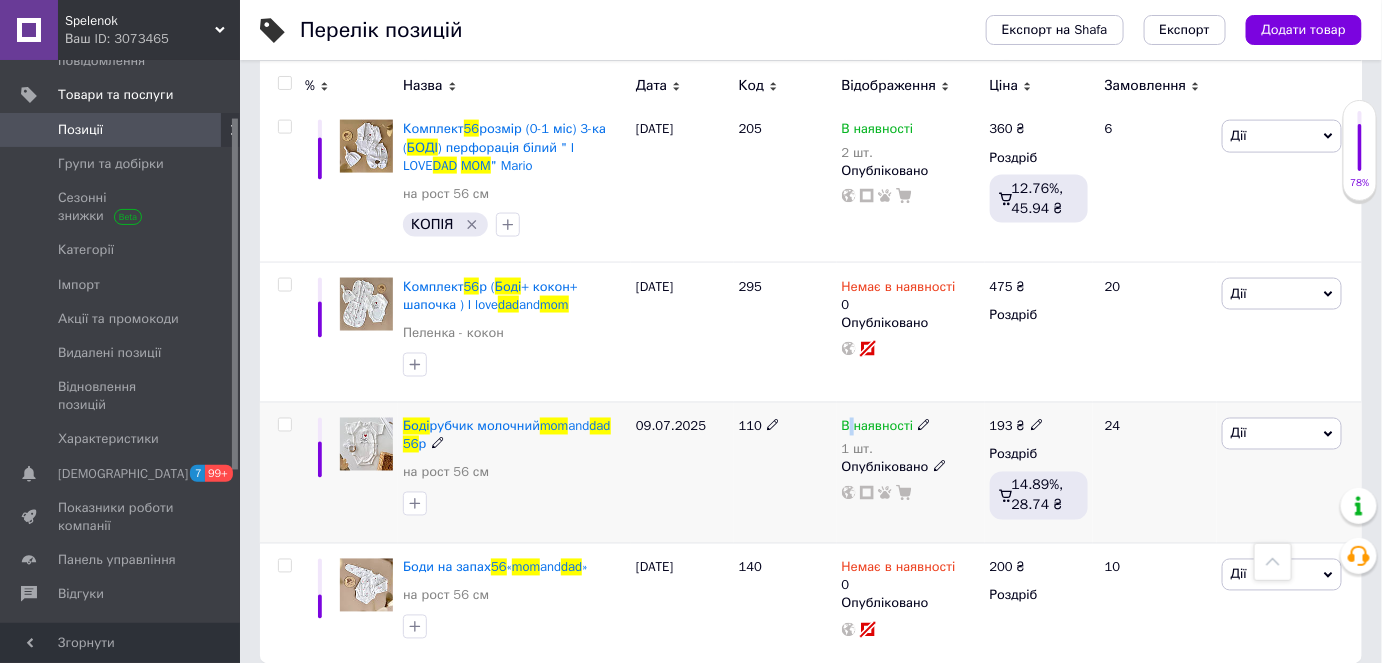 click on "В наявності" at bounding box center [878, 429] 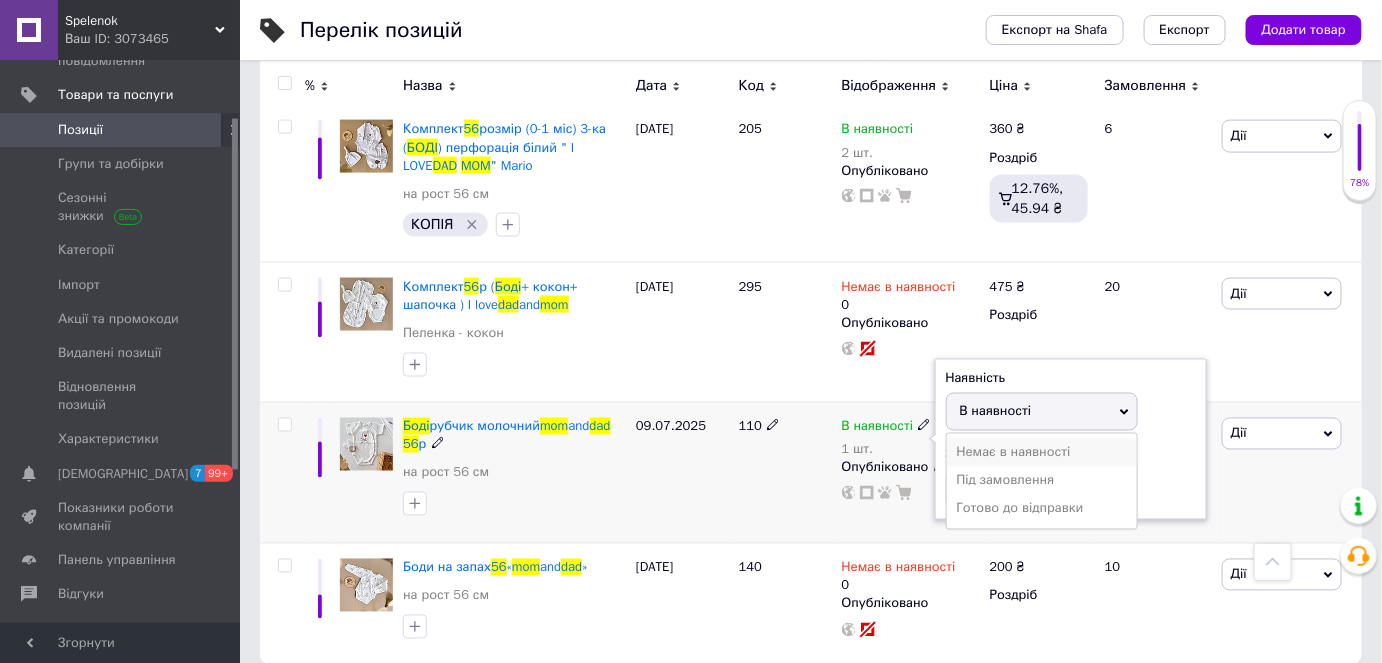 click on "Немає в наявності" at bounding box center [1042, 453] 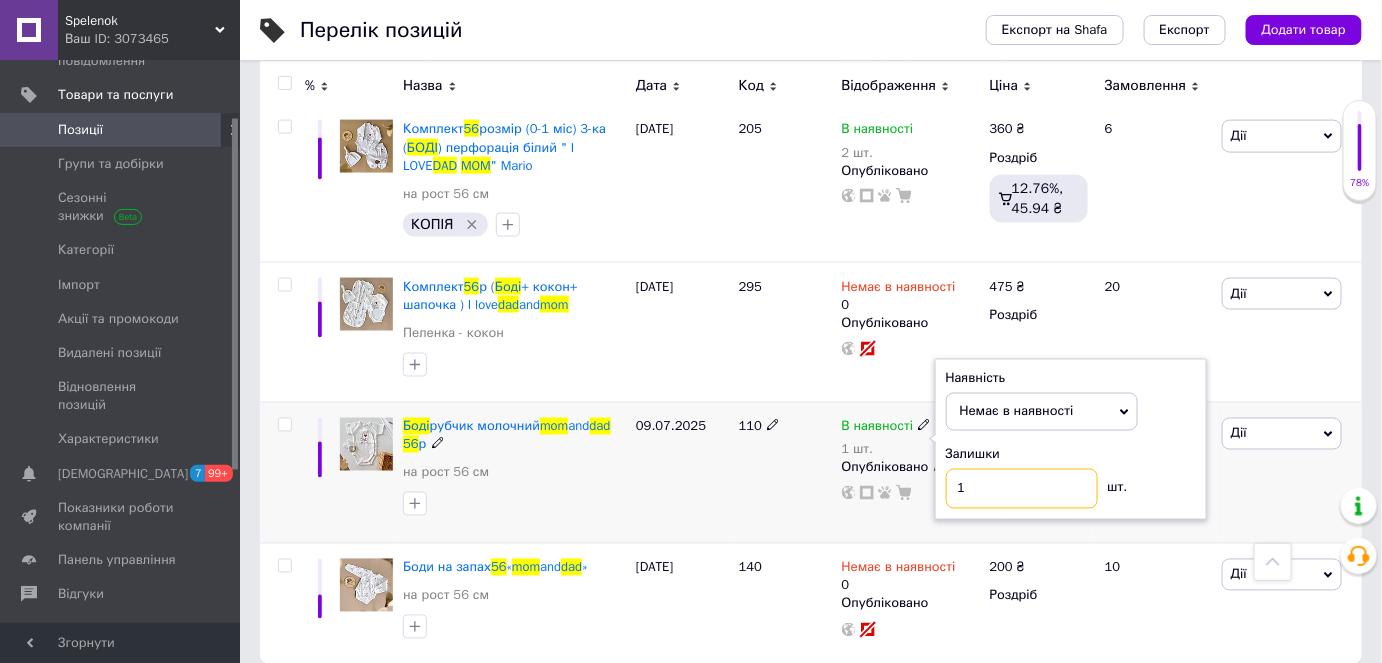 click on "1" at bounding box center (1022, 489) 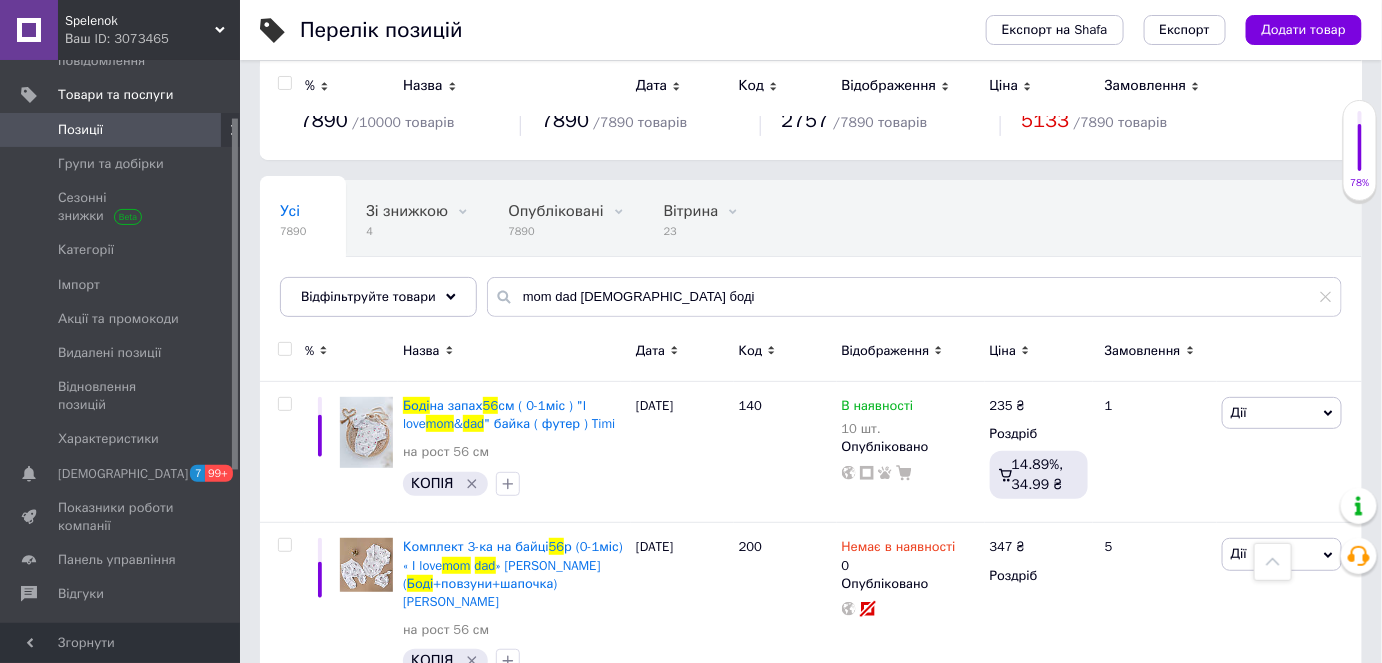 scroll, scrollTop: 0, scrollLeft: 0, axis: both 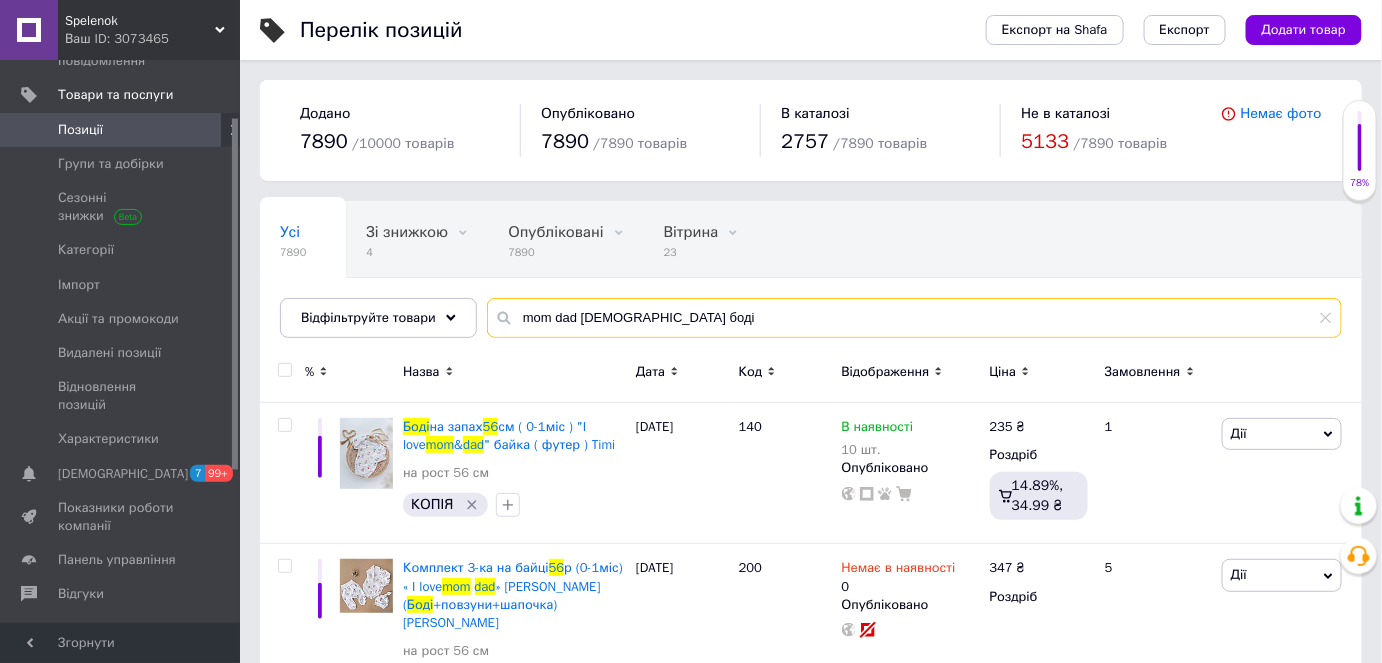 click on "mom dad [DEMOGRAPHIC_DATA] боді" at bounding box center [914, 318] 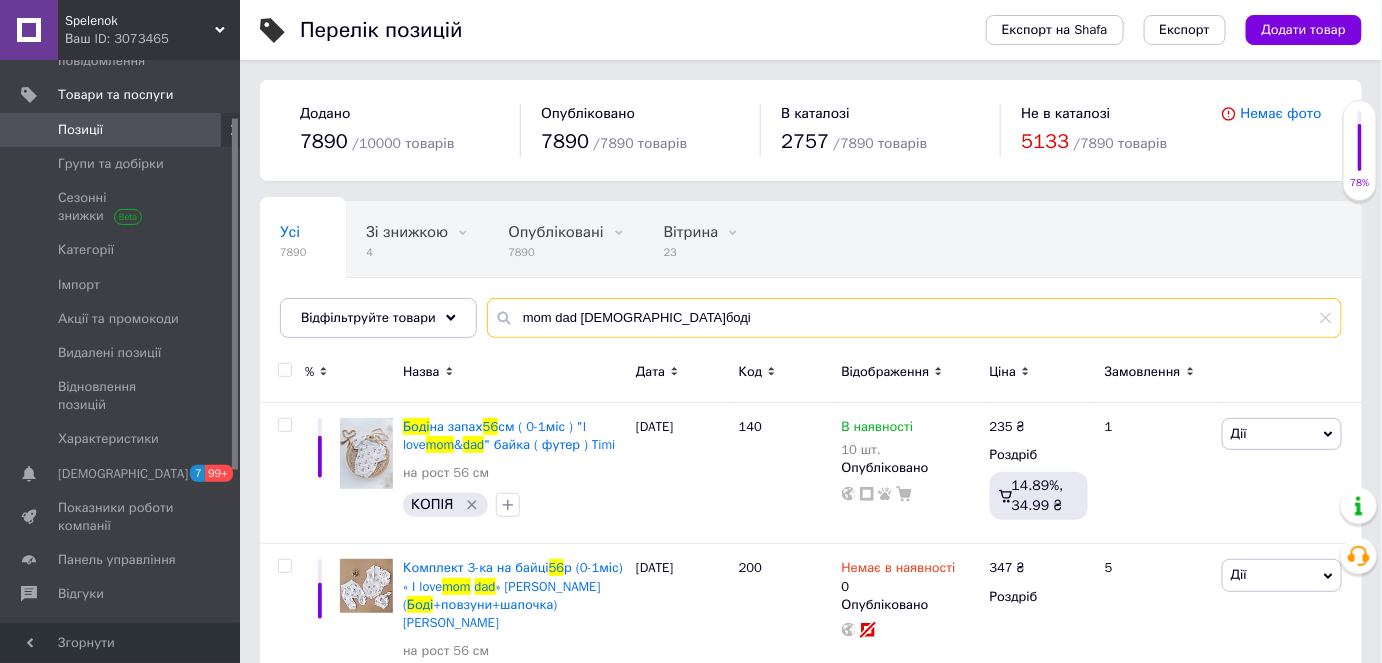 type on "mom dad [DEMOGRAPHIC_DATA] боді" 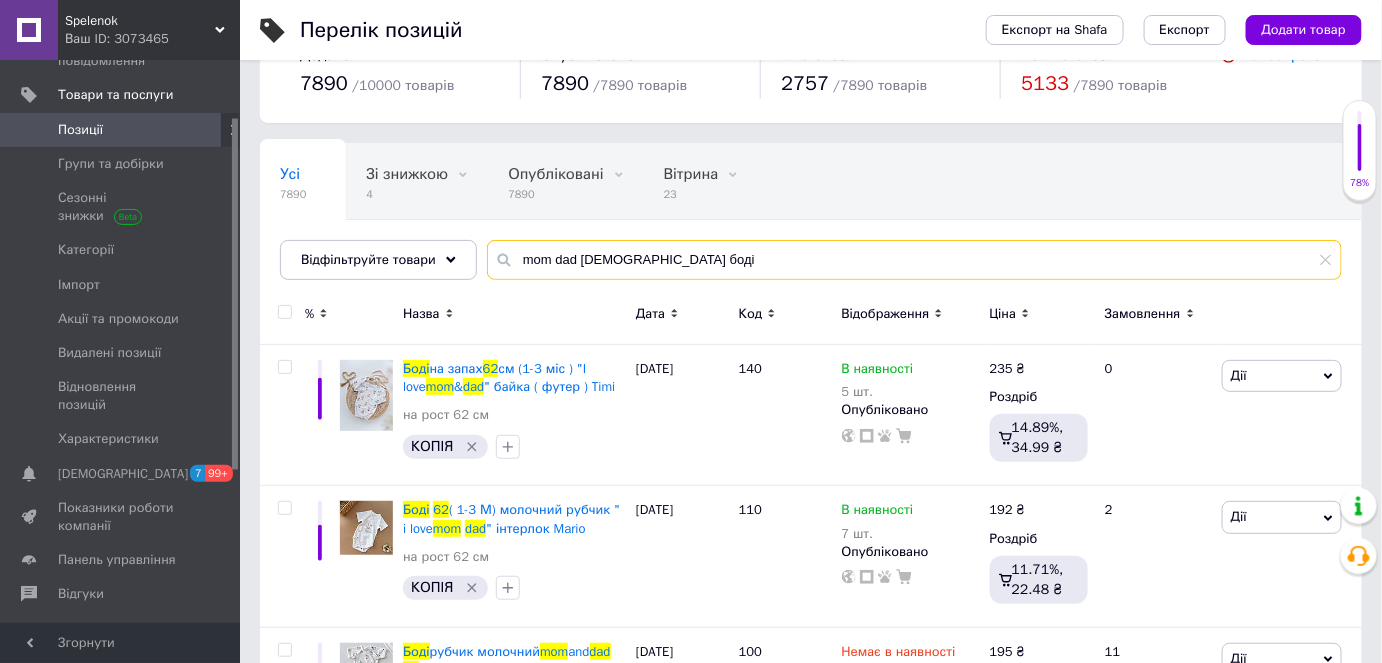 scroll, scrollTop: 90, scrollLeft: 0, axis: vertical 